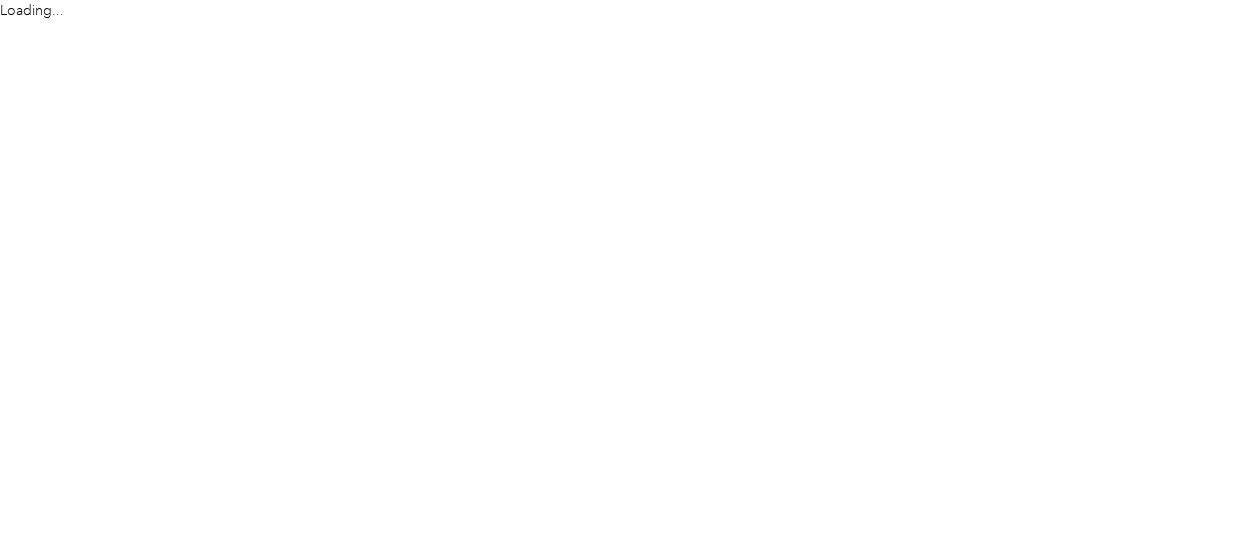 scroll, scrollTop: 0, scrollLeft: 0, axis: both 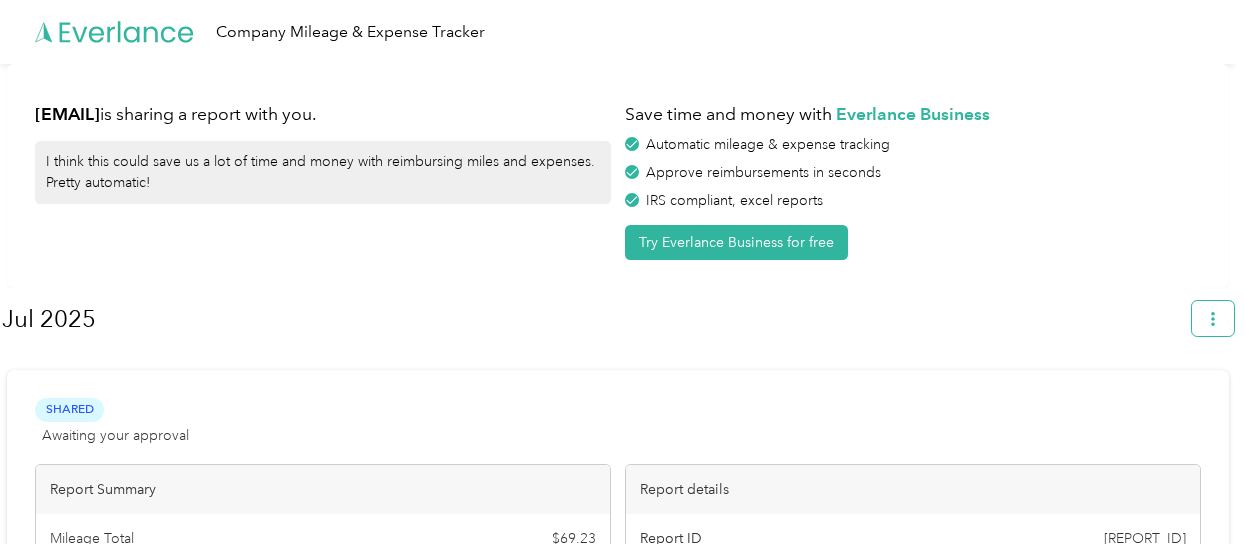 click 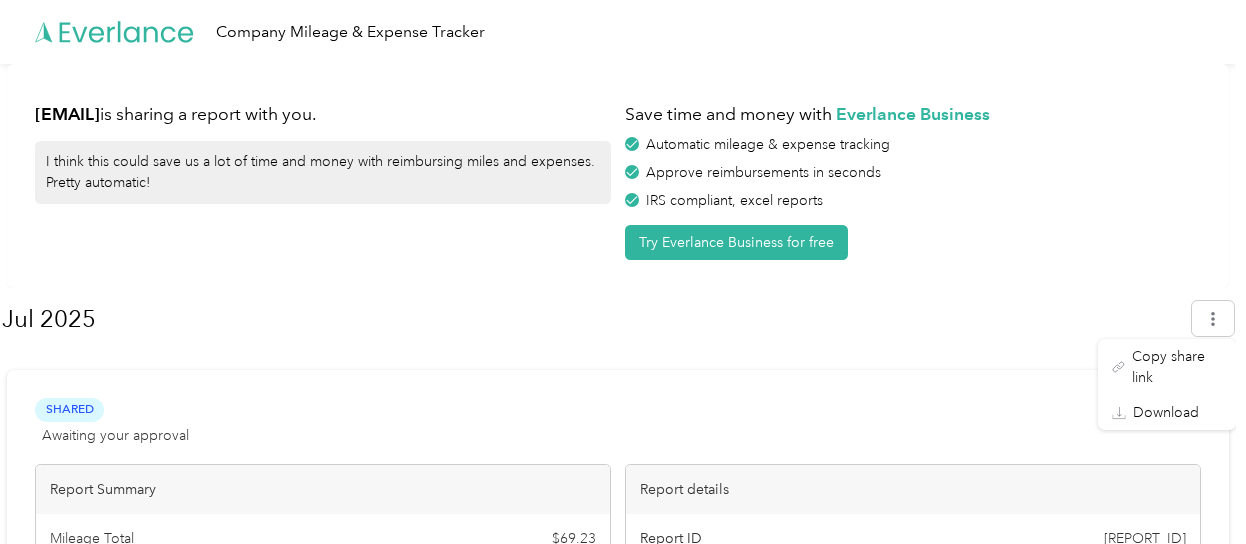 click on "Jul 2025" at bounding box center (590, 319) 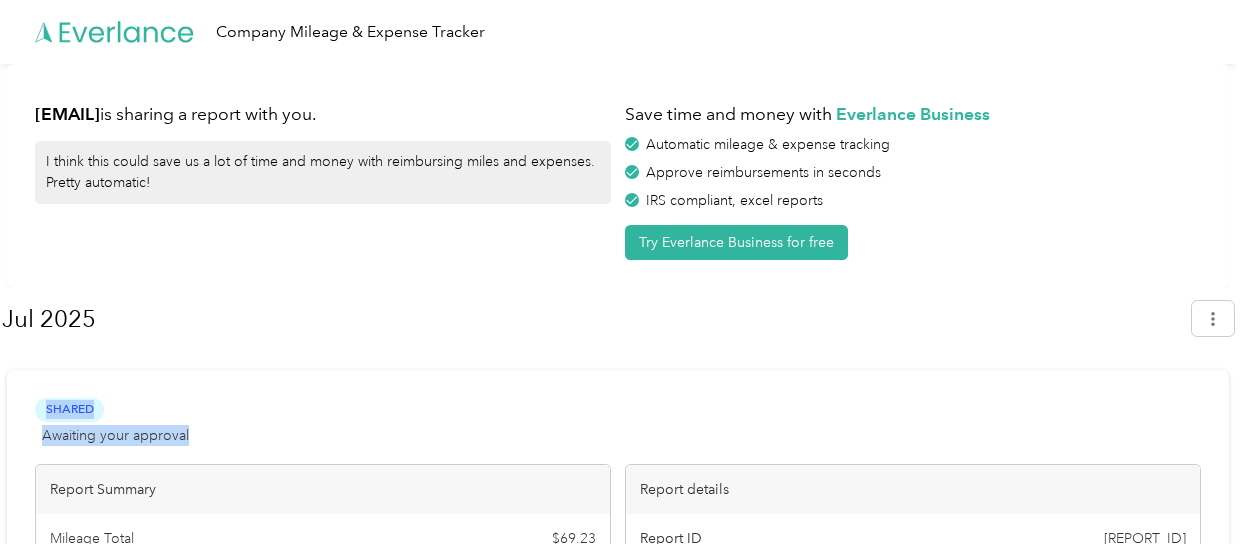 drag, startPoint x: 484, startPoint y: 413, endPoint x: 520, endPoint y: 350, distance: 72.56032 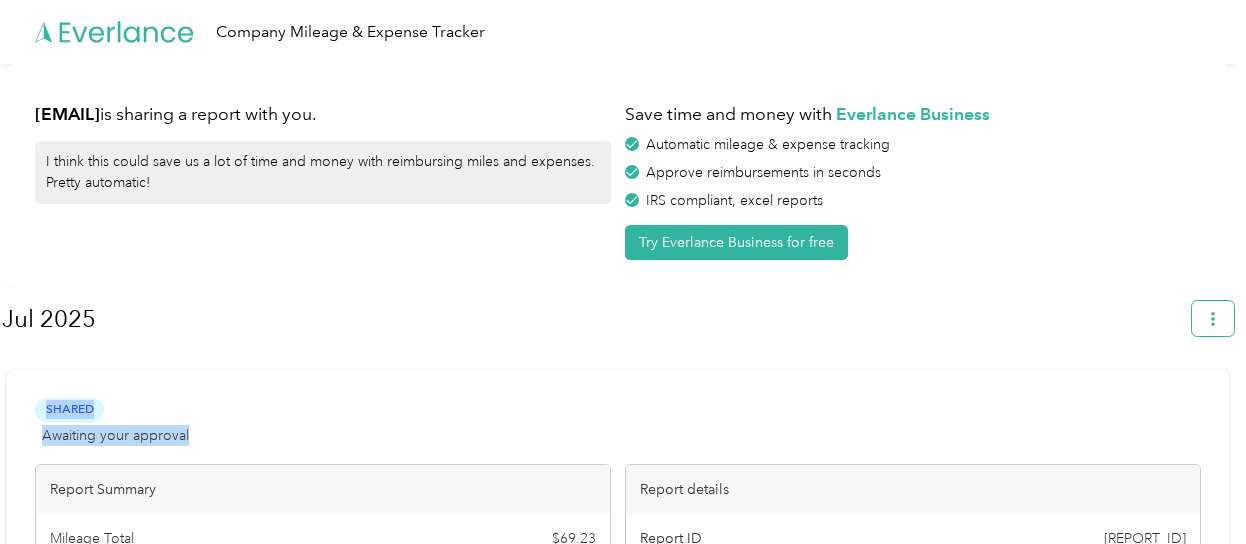 click 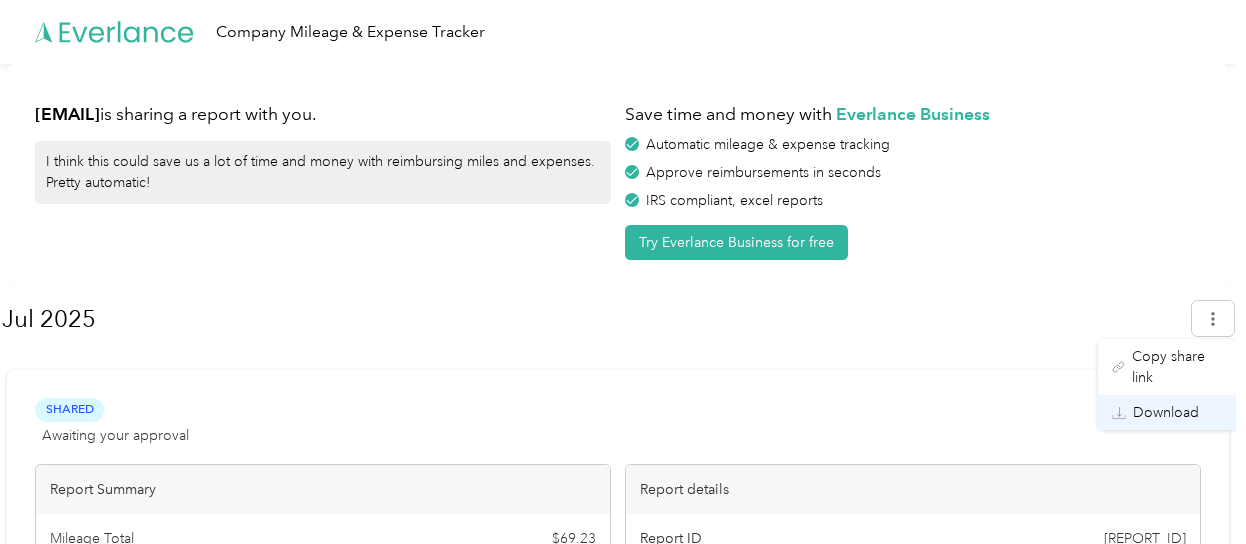 click on "Download" at bounding box center (1166, 412) 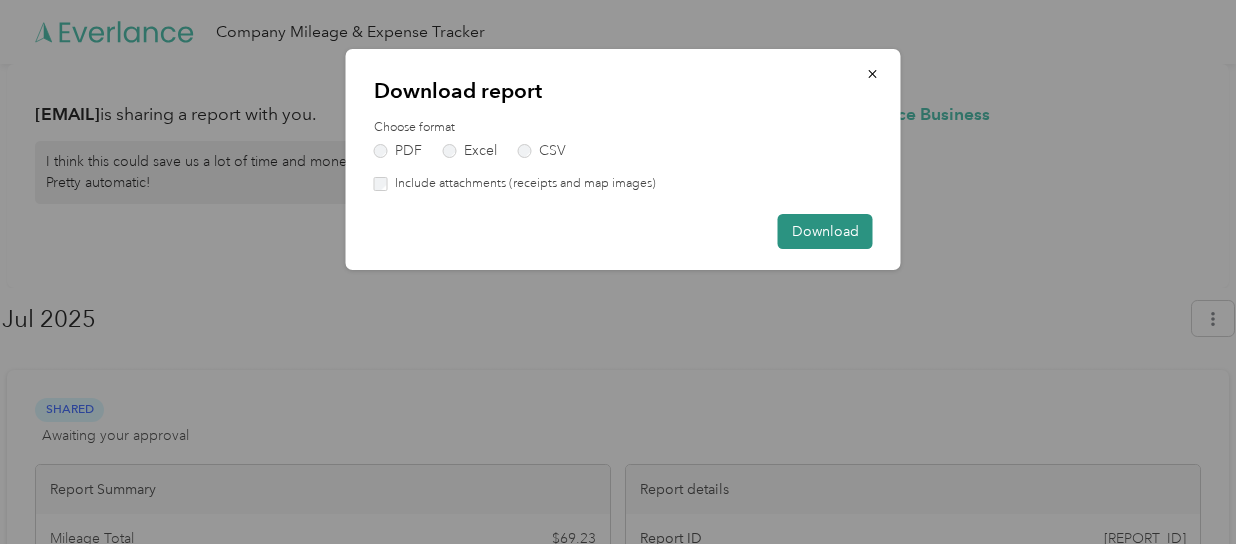 click on "Download" at bounding box center [825, 231] 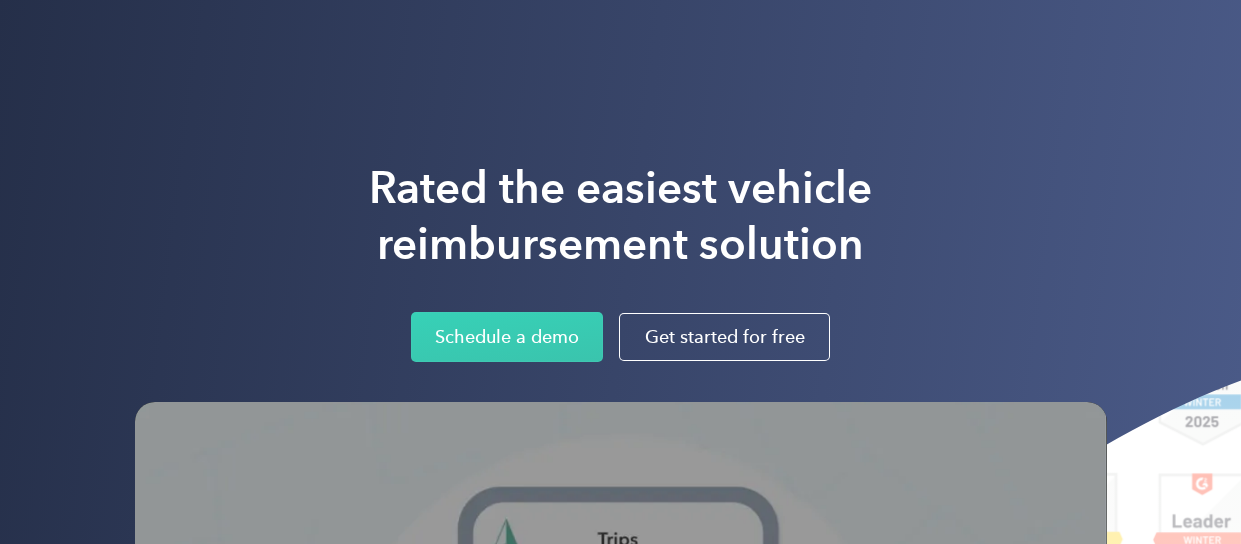 scroll, scrollTop: 0, scrollLeft: 0, axis: both 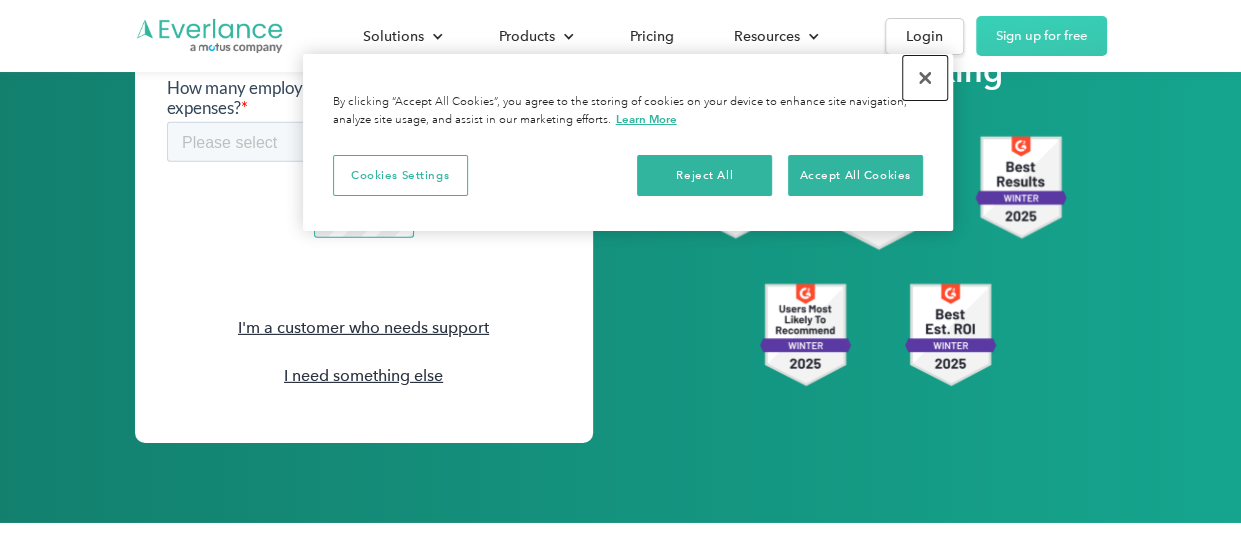 click at bounding box center [925, 78] 